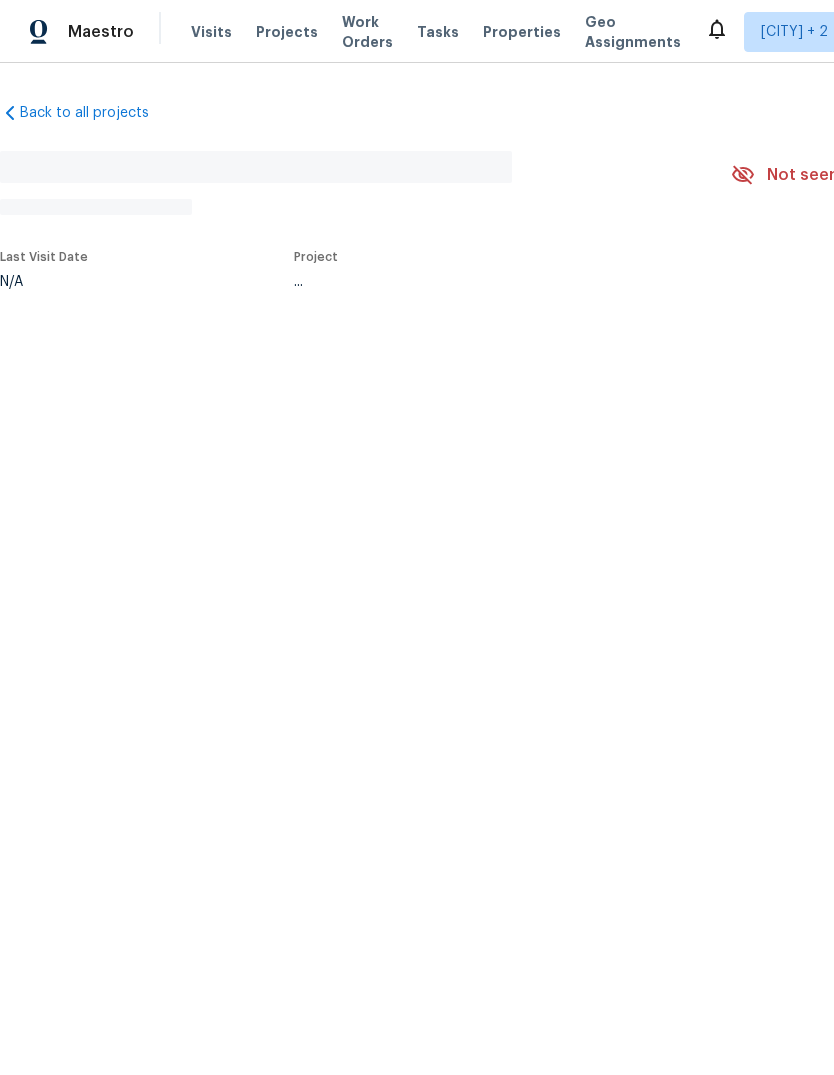 scroll, scrollTop: 0, scrollLeft: 0, axis: both 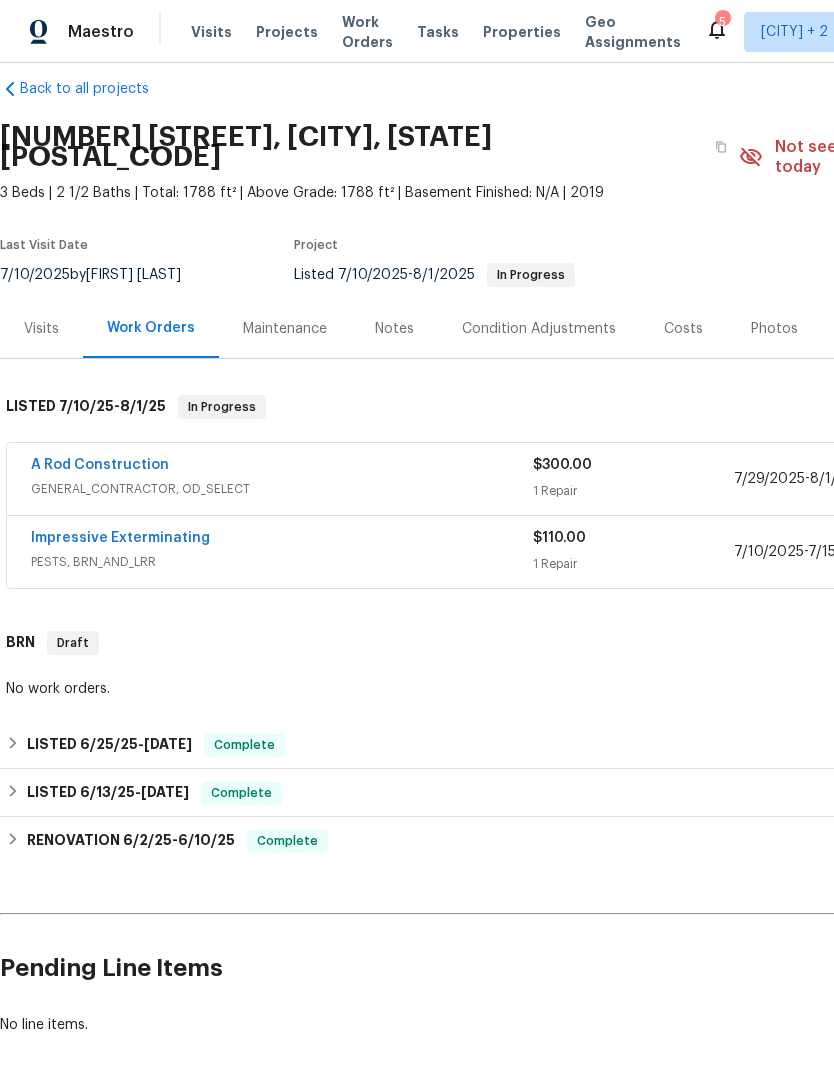 click on "A Rod Construction" at bounding box center [100, 465] 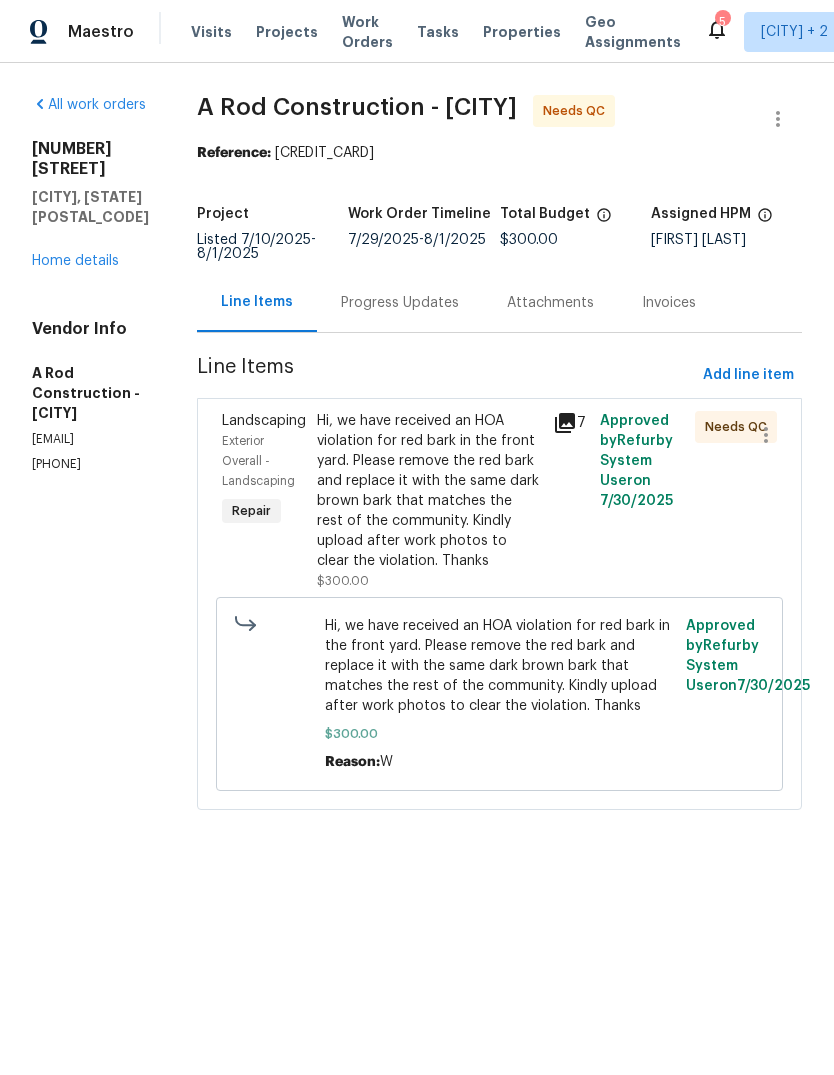 click on "Hi, we have received an HOA violation for red bark in the front yard. Please remove the red bark and replace it with the same dark brown bark that matches the rest of the community. Kindly upload after work photos to clear the violation. Thanks" at bounding box center (429, 491) 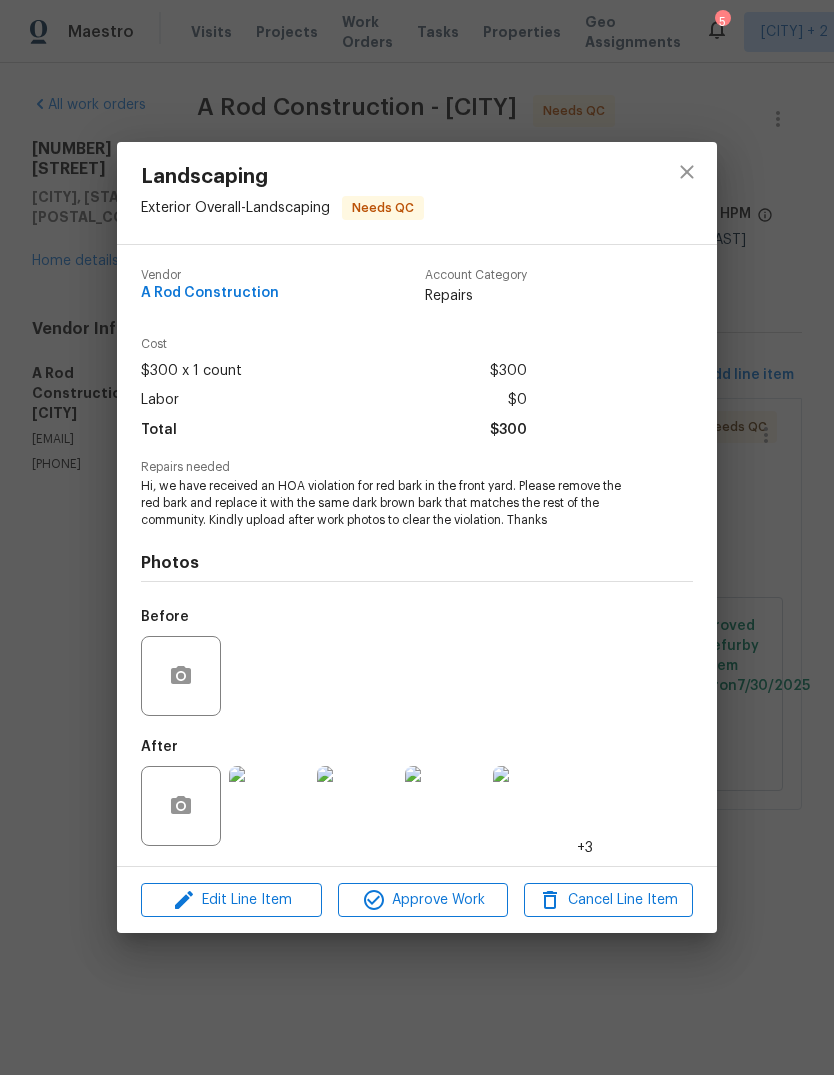 click at bounding box center [269, 806] 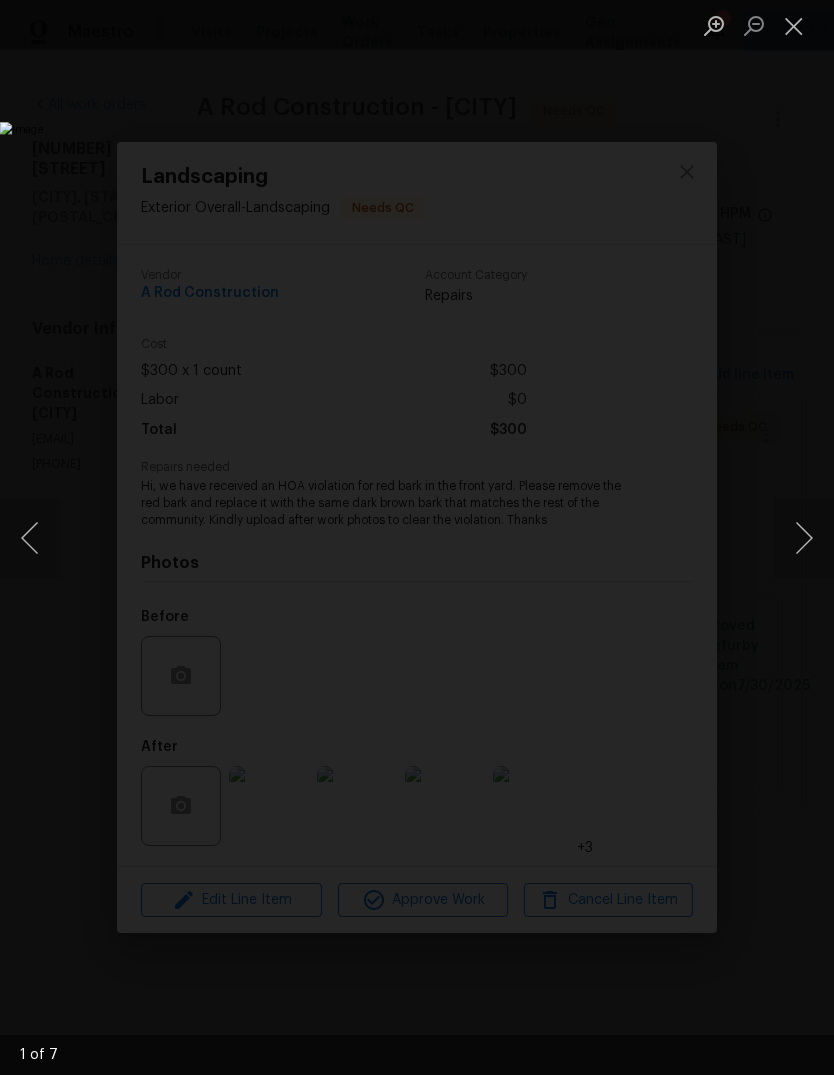 click at bounding box center [804, 538] 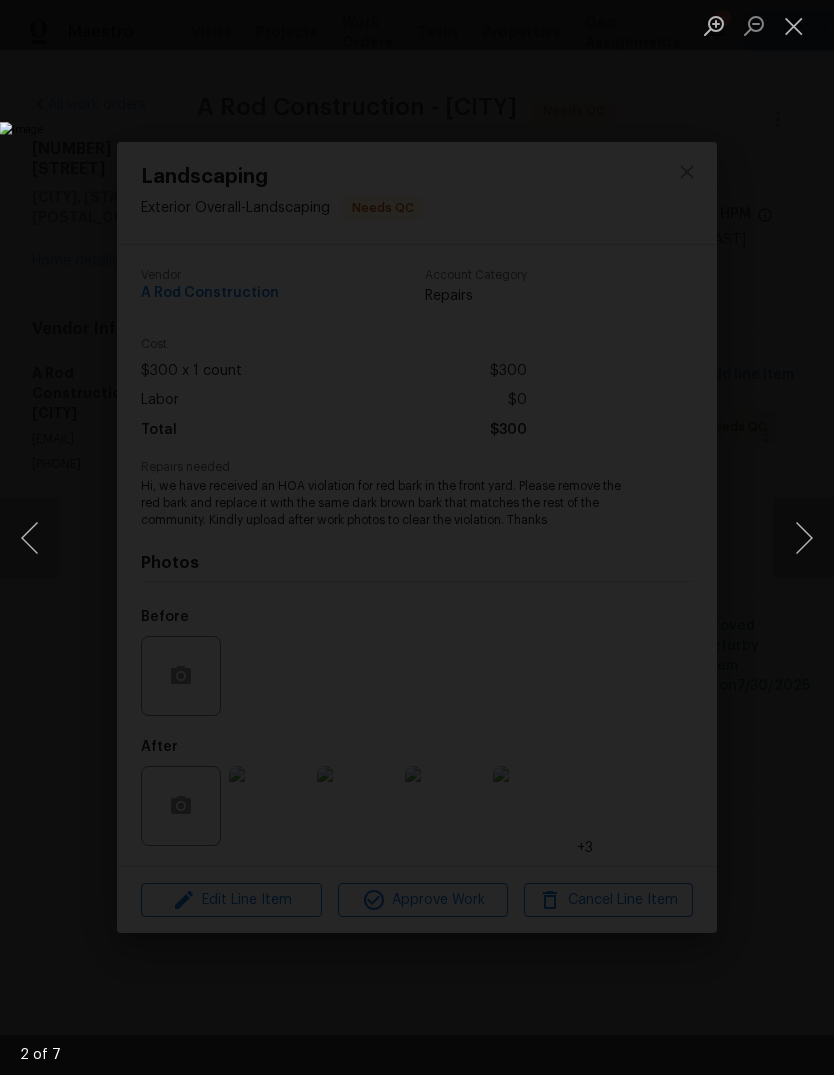 click at bounding box center [804, 538] 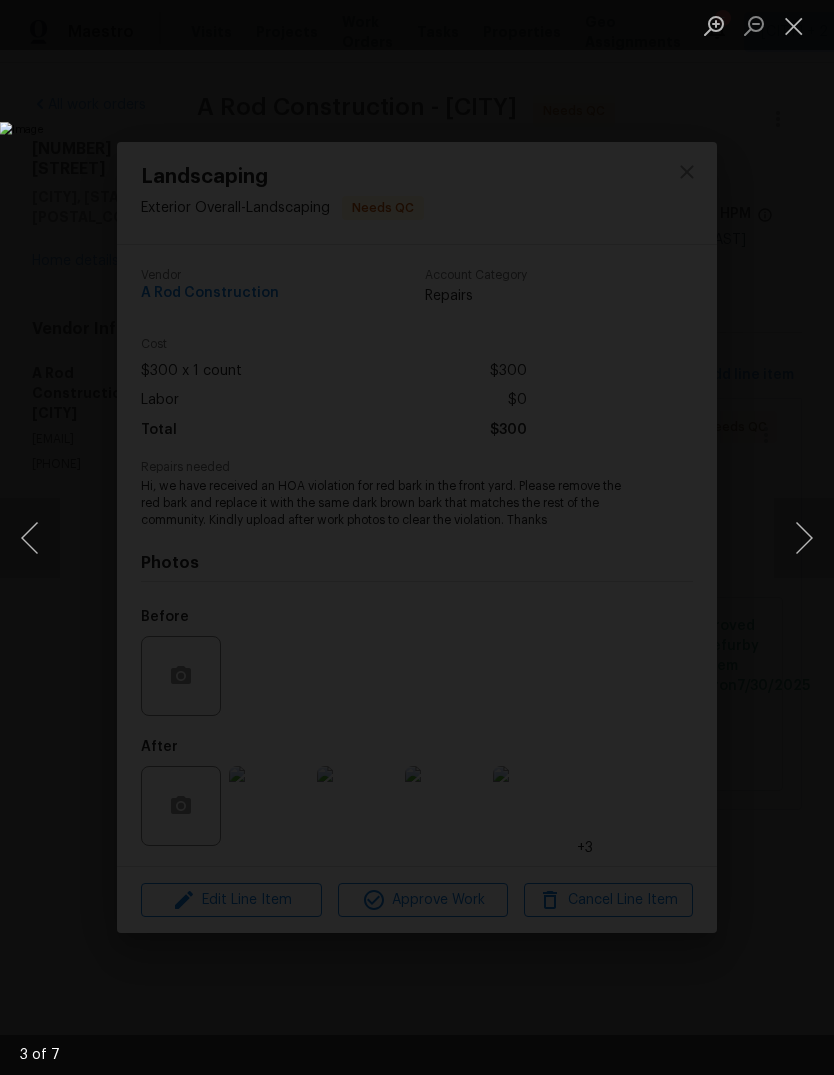 click at bounding box center (804, 538) 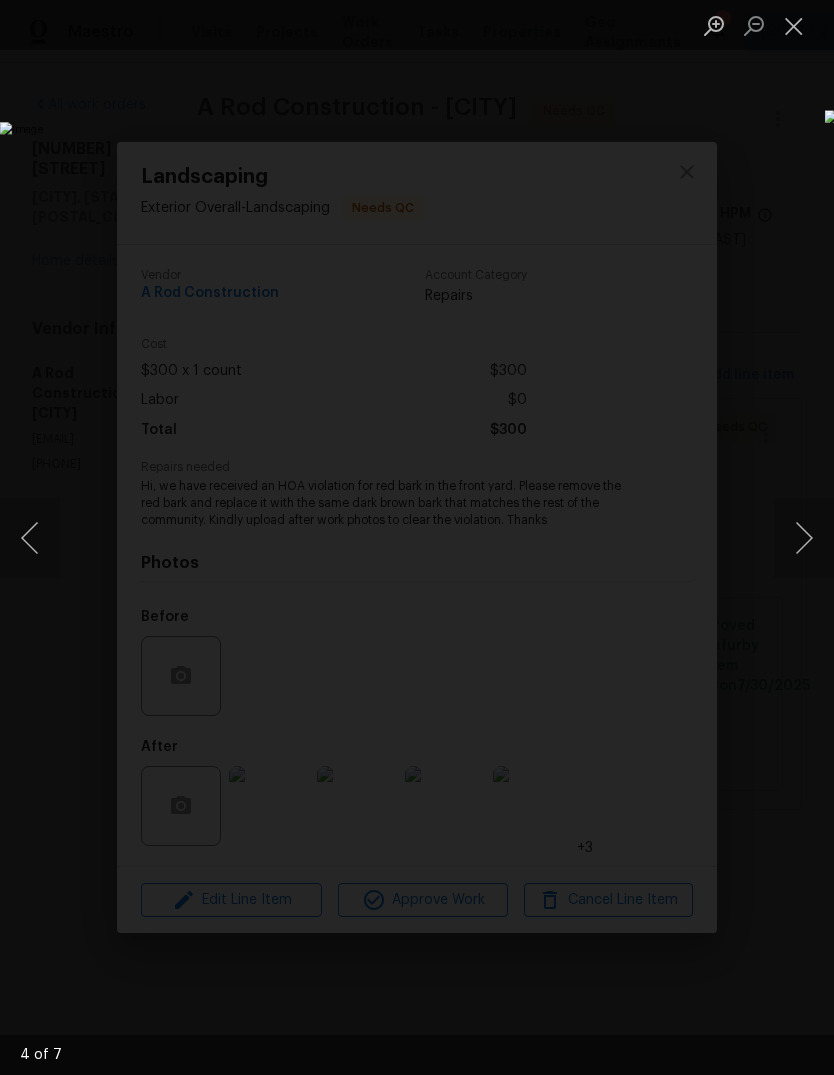 click at bounding box center (804, 538) 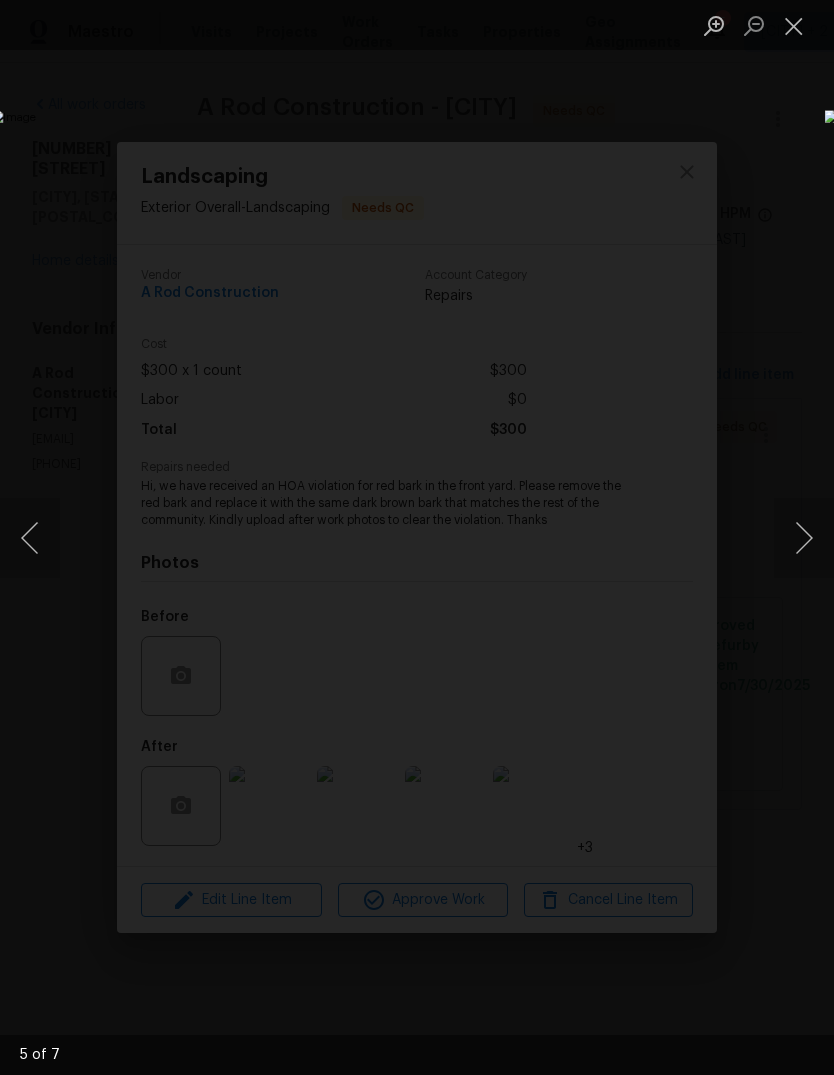 click at bounding box center (794, 25) 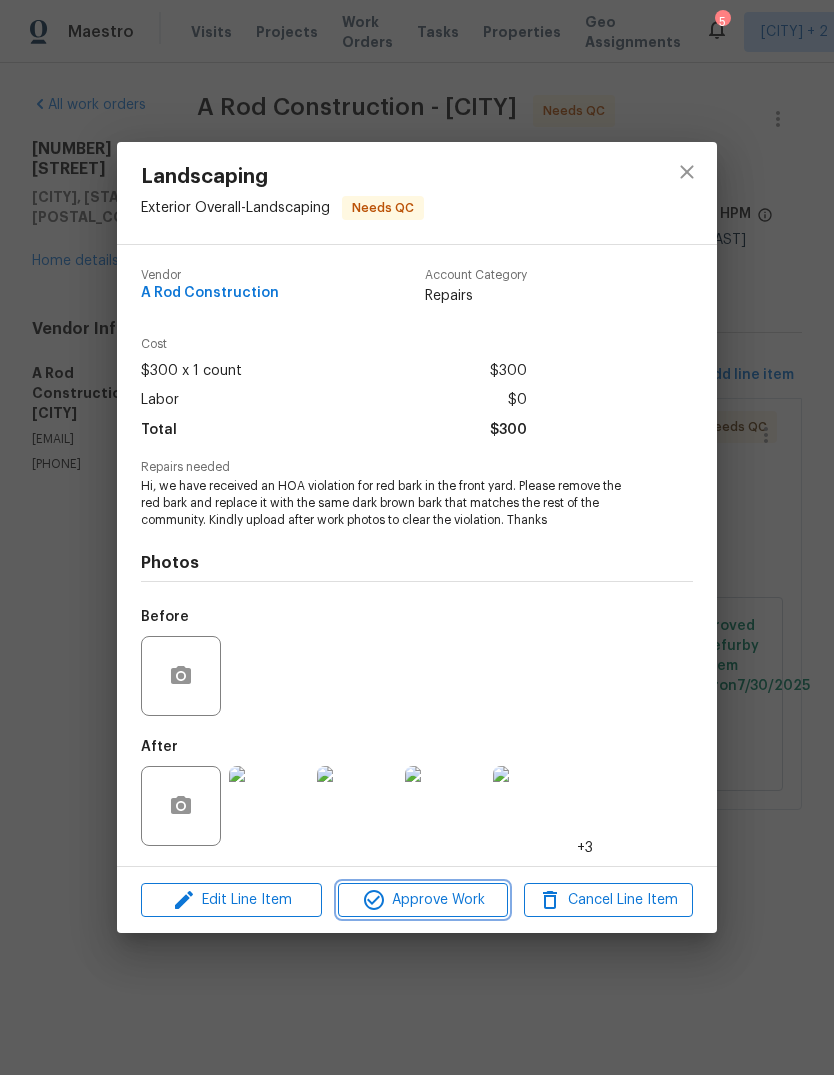 click on "Approve Work" at bounding box center [422, 900] 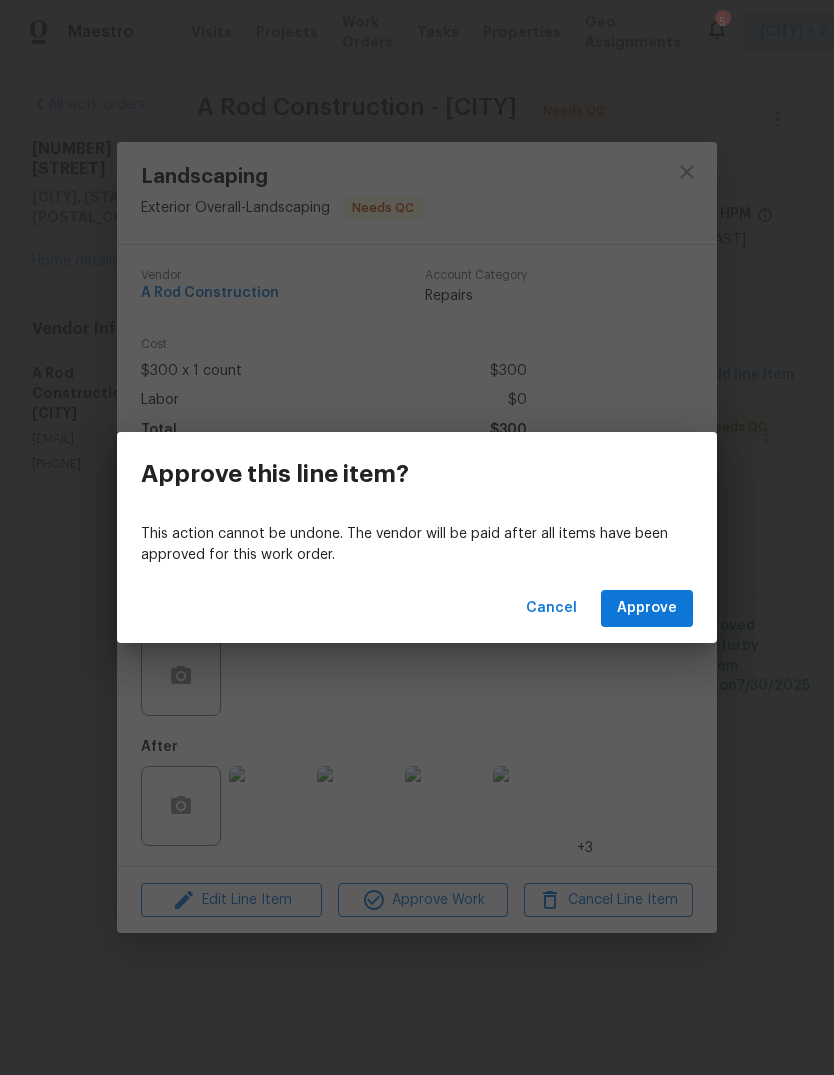 click on "Cancel Approve" at bounding box center [417, 608] 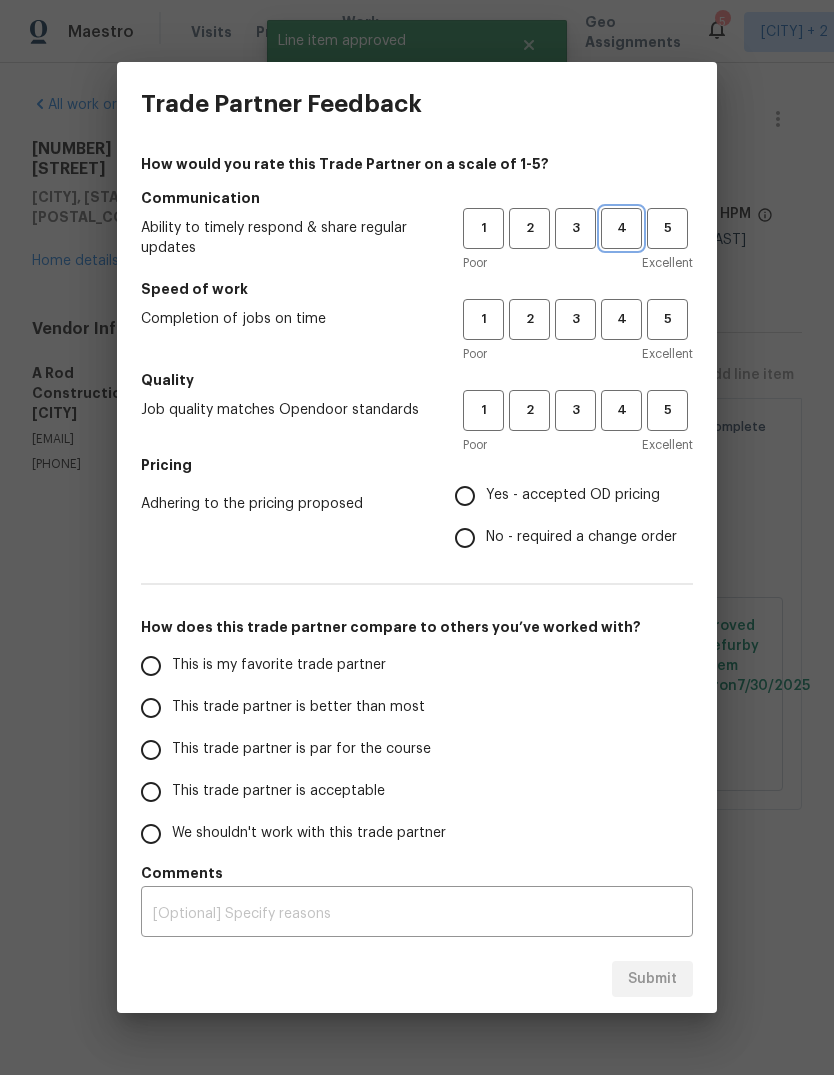 click on "4" at bounding box center [621, 228] 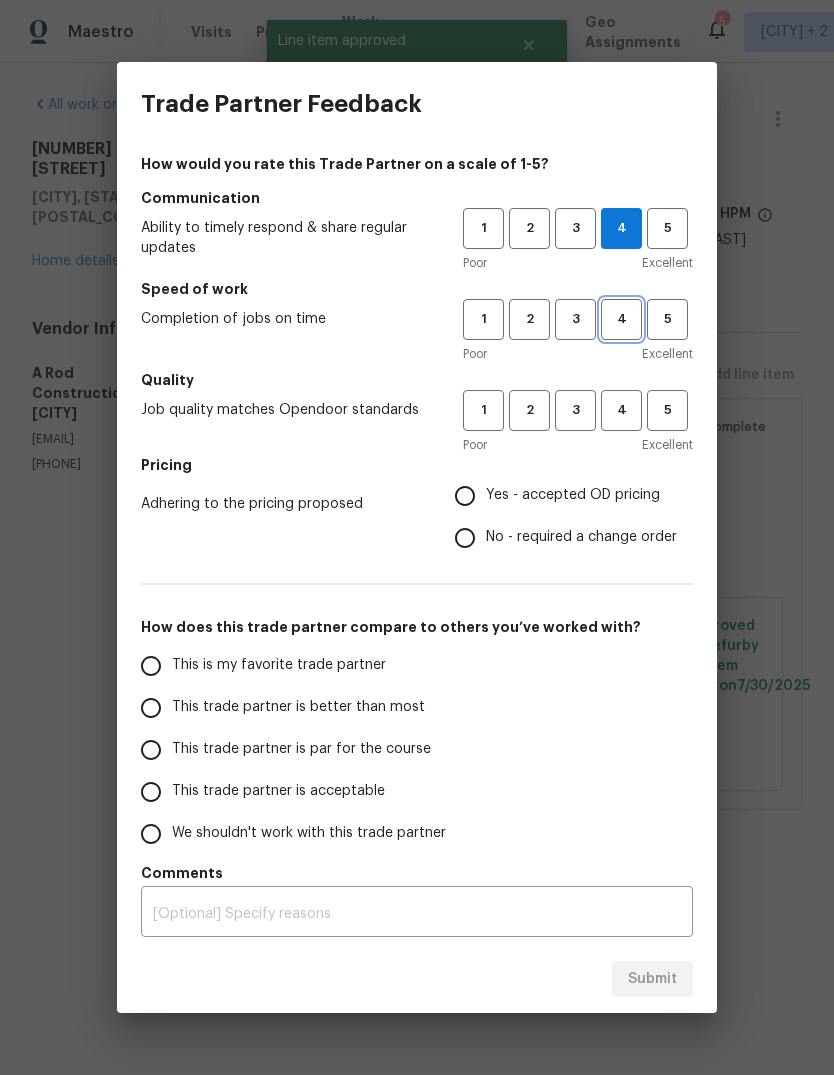 click on "4" at bounding box center (621, 319) 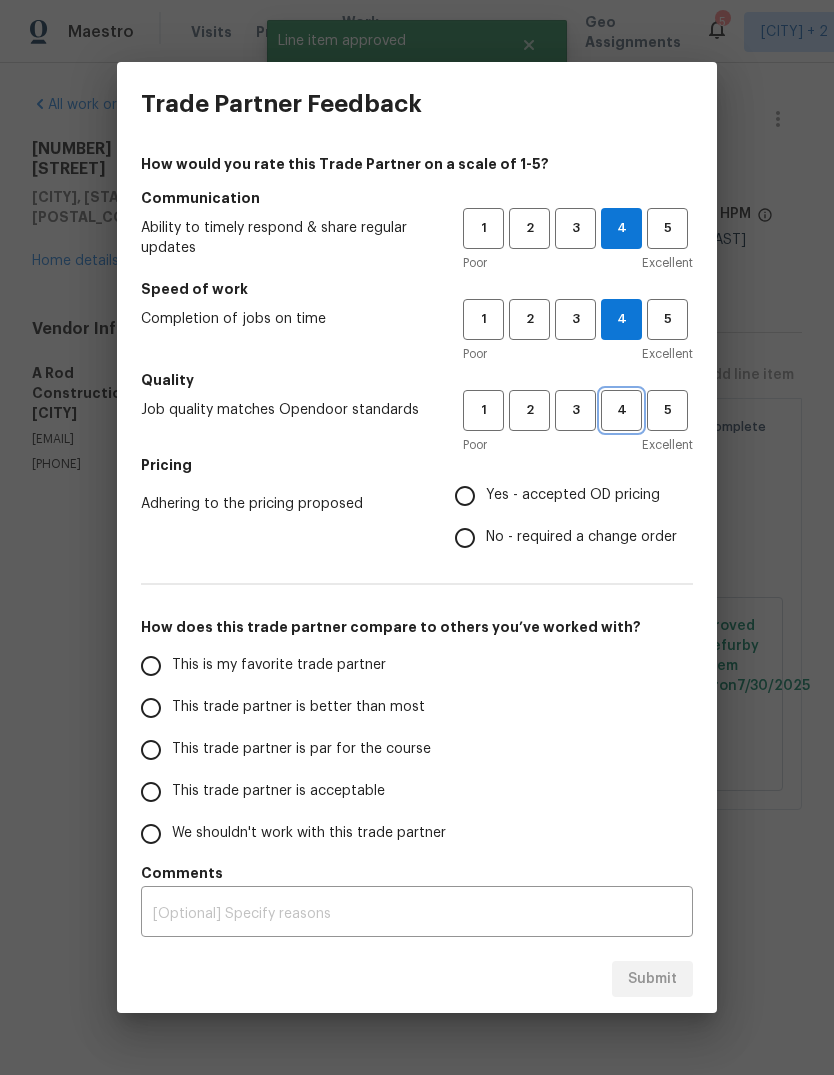 click on "4" at bounding box center (621, 410) 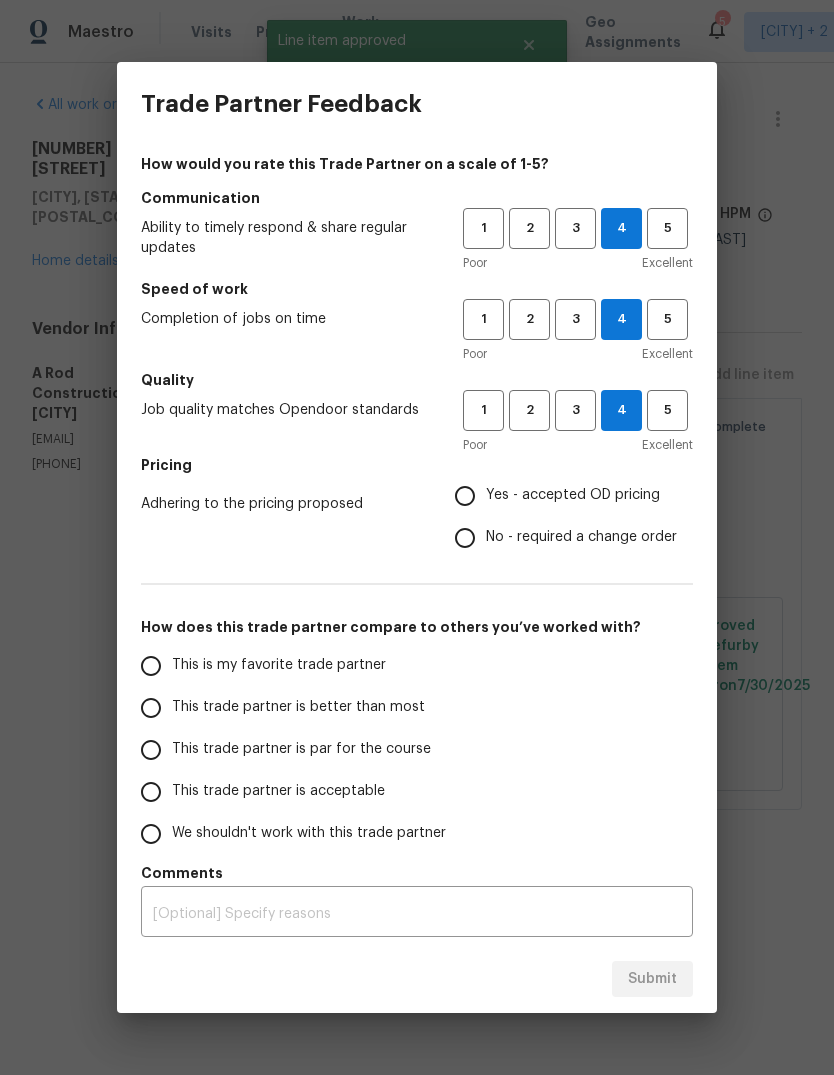 click on "No - required a change order" at bounding box center [560, 538] 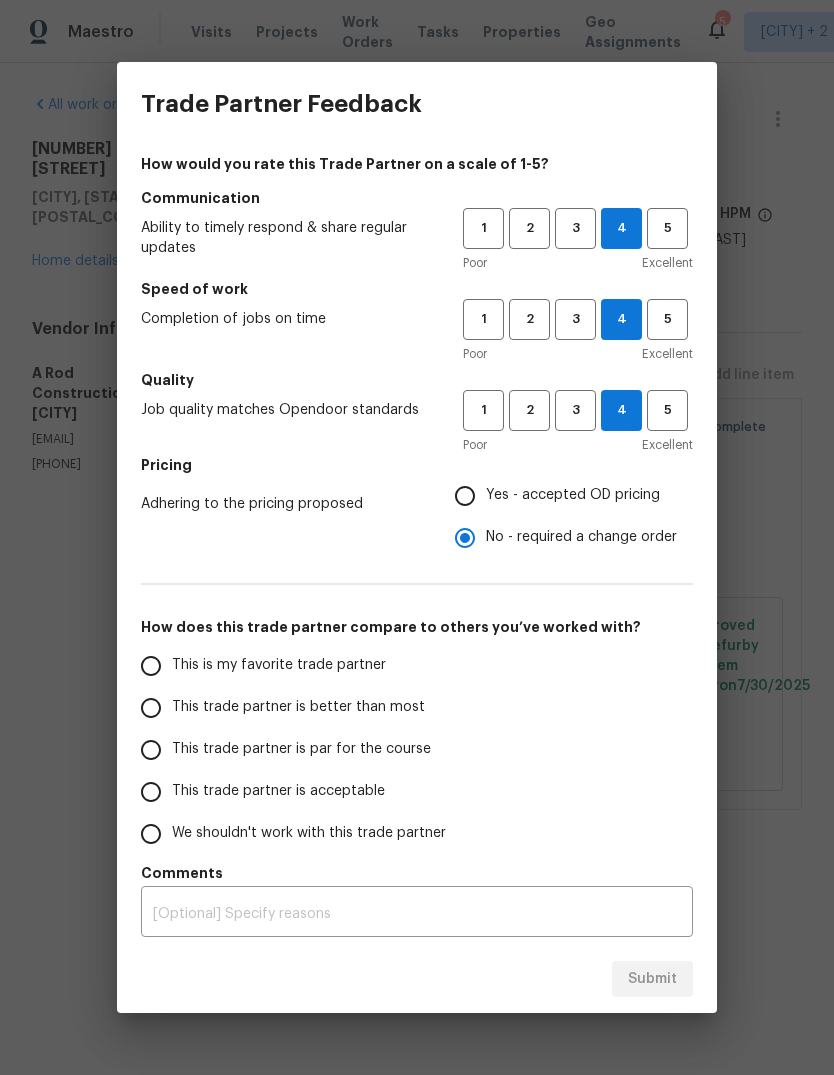 click on "Yes - accepted OD pricing" at bounding box center [465, 496] 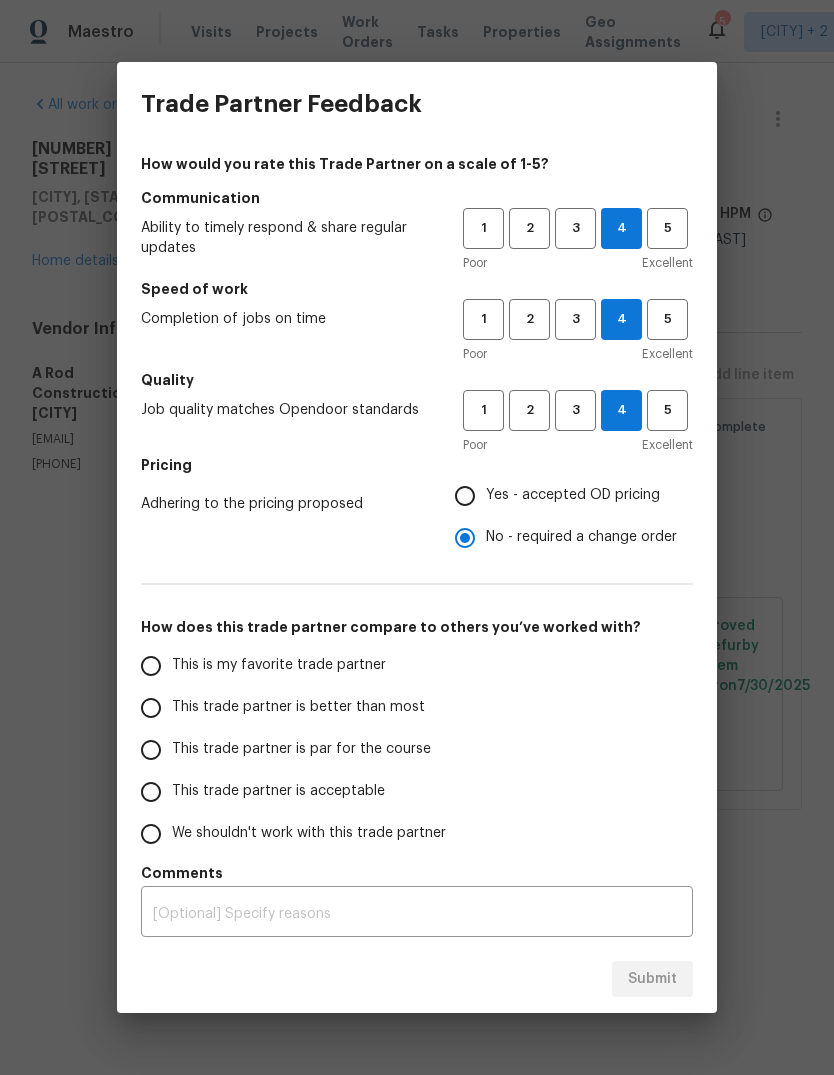 radio on "true" 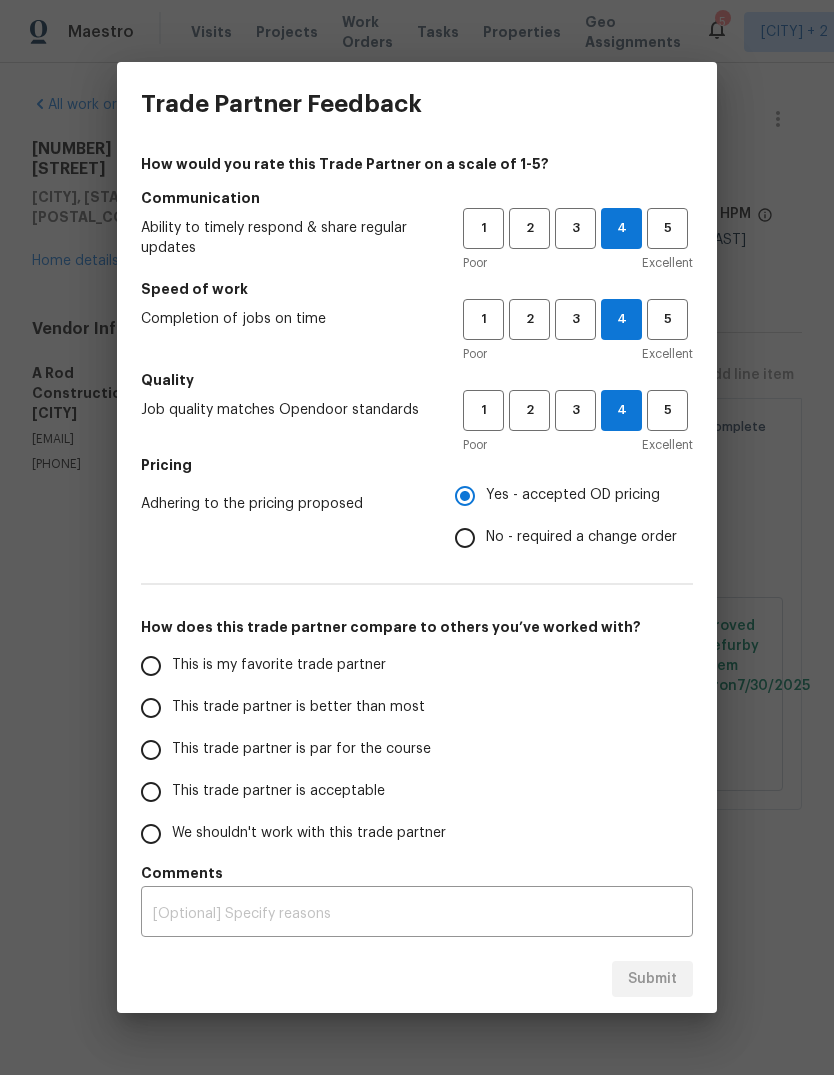 click on "This is my favorite trade partner" at bounding box center [151, 666] 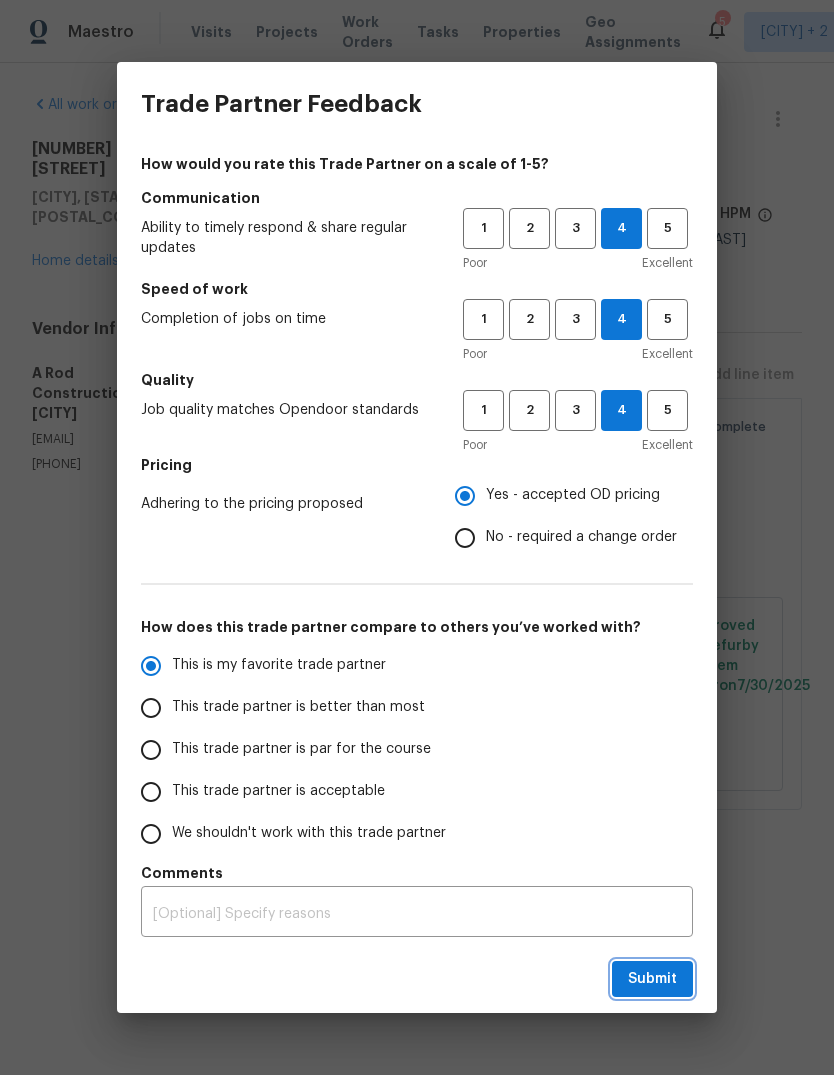 click on "Submit" at bounding box center (652, 979) 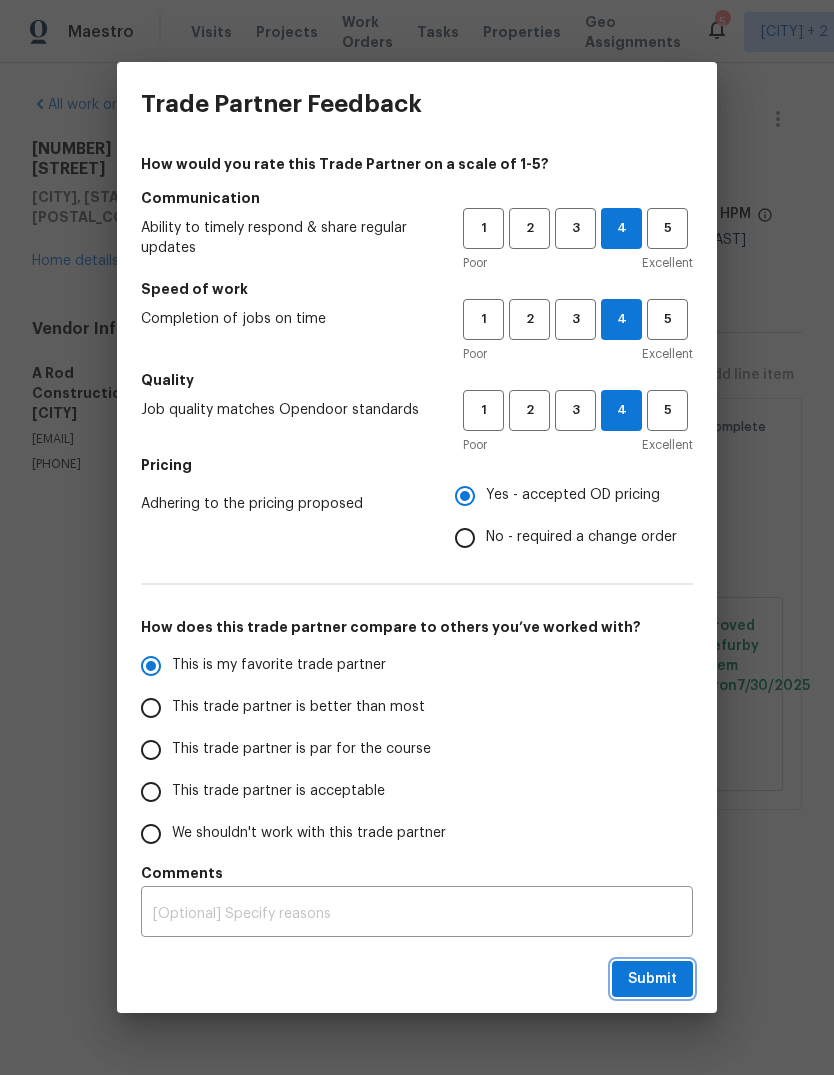 radio on "true" 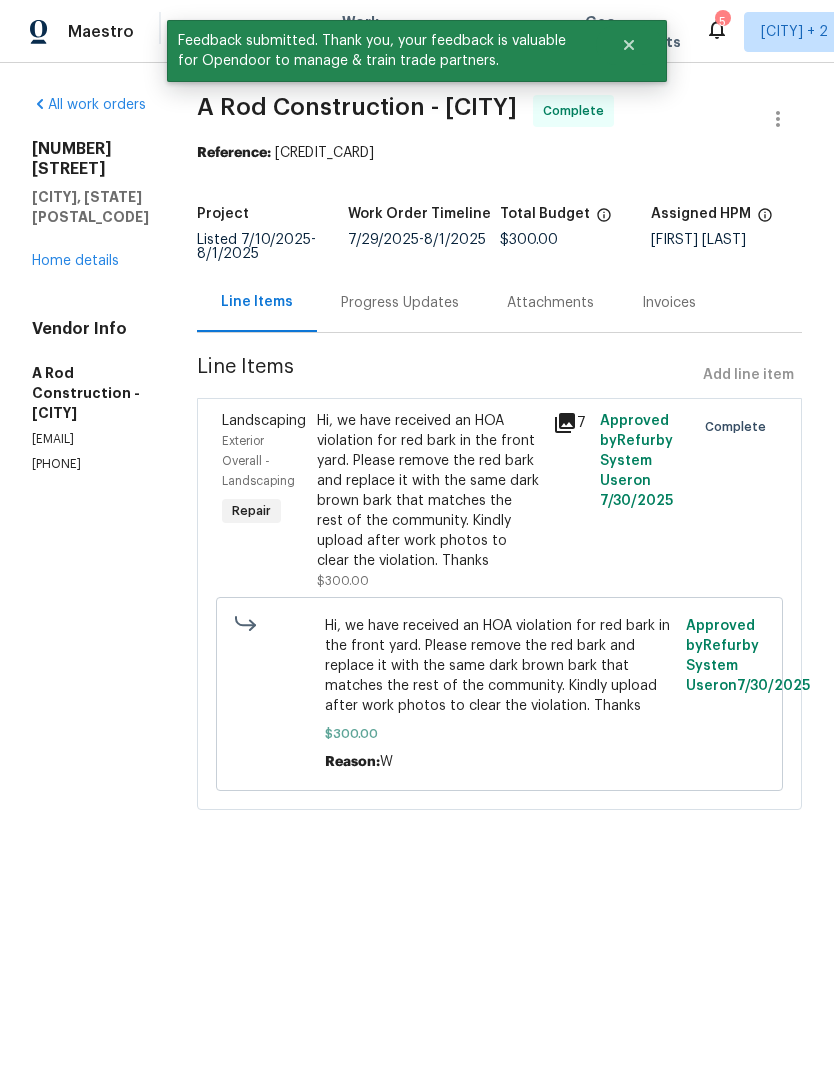 click on "Home details" at bounding box center (75, 261) 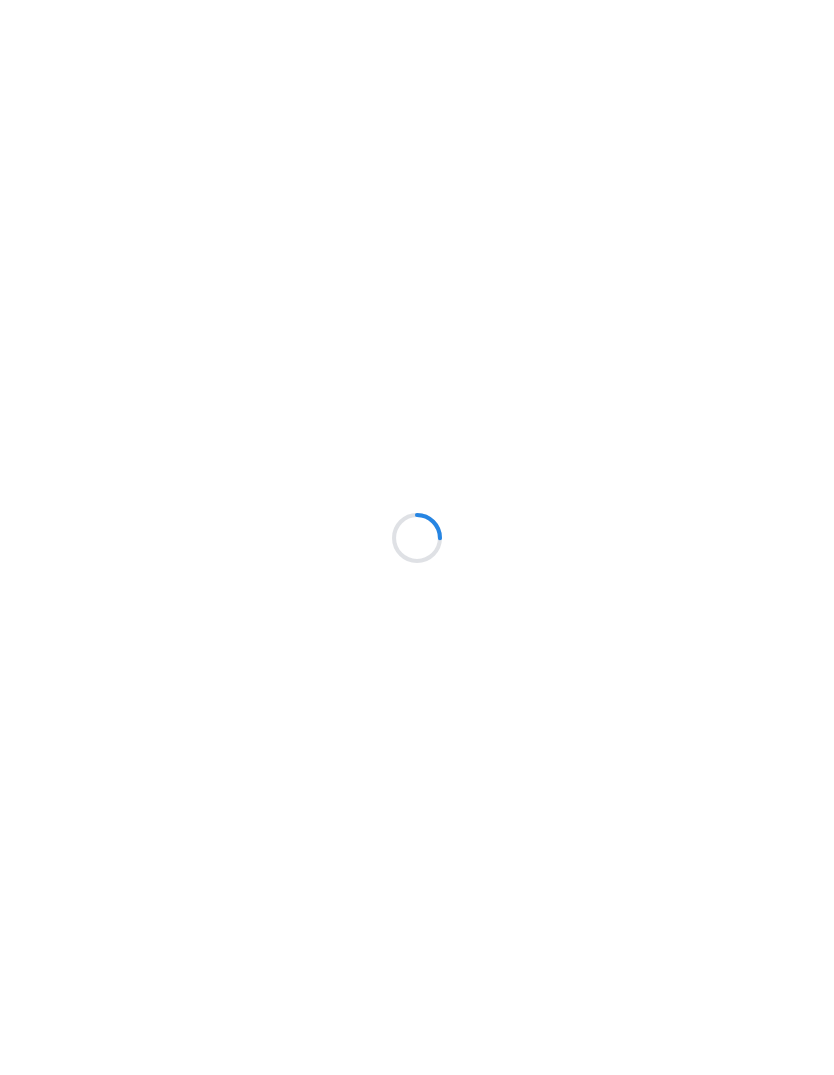 scroll, scrollTop: 0, scrollLeft: 0, axis: both 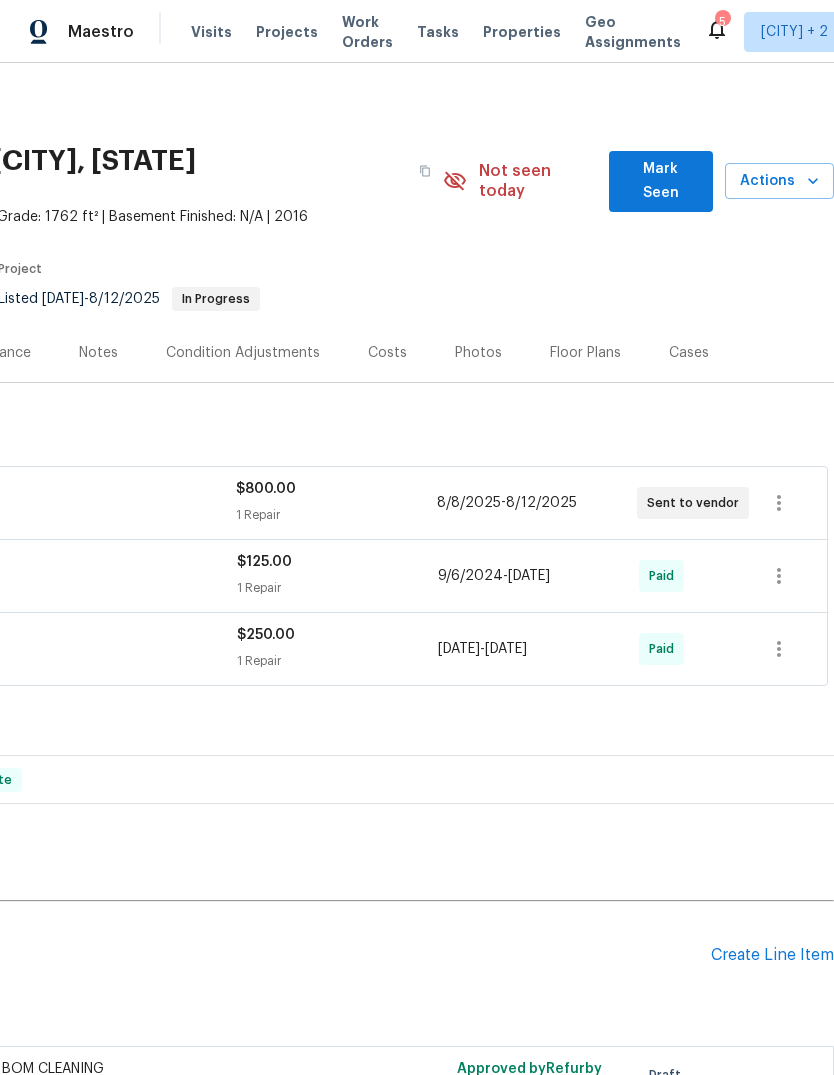 click 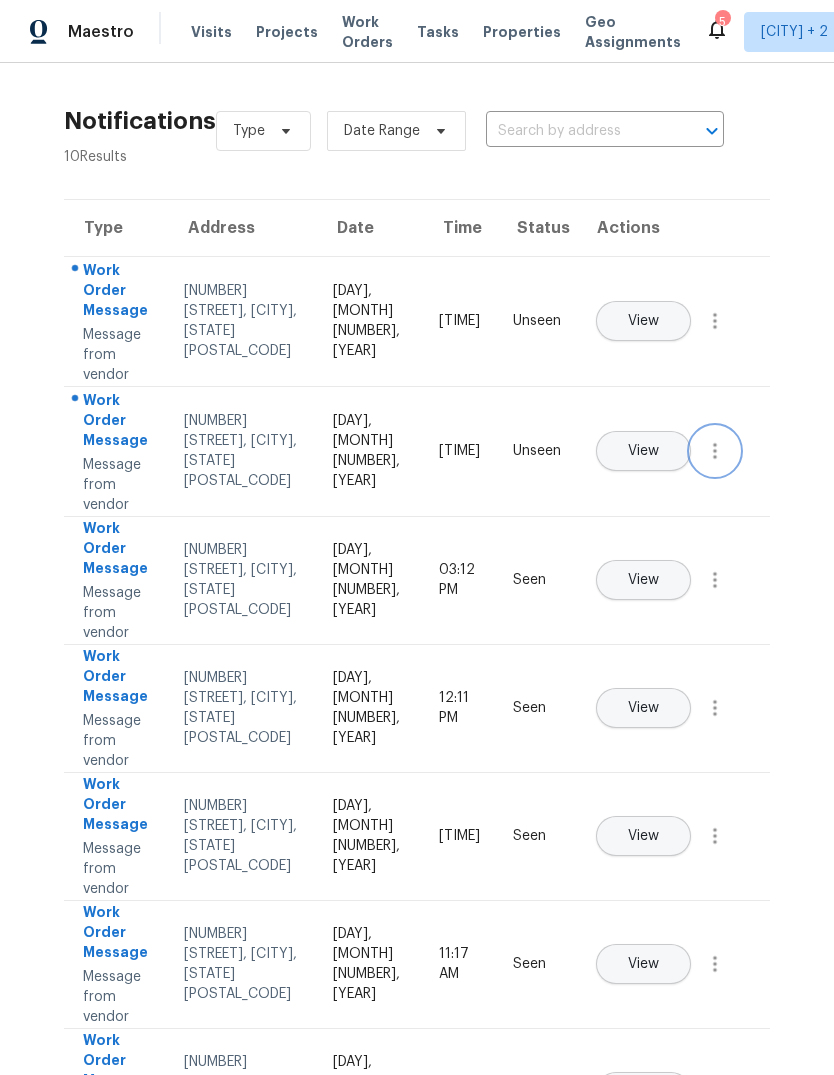 click 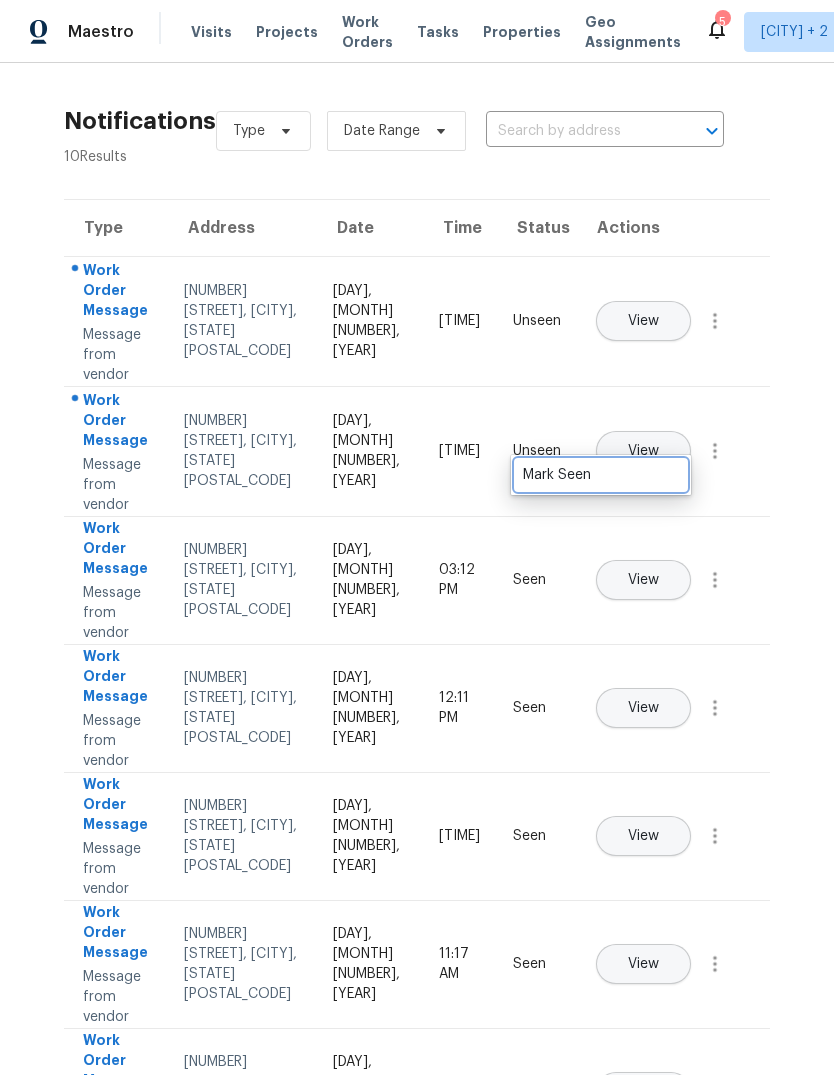 click on "Mark Seen" at bounding box center [601, 475] 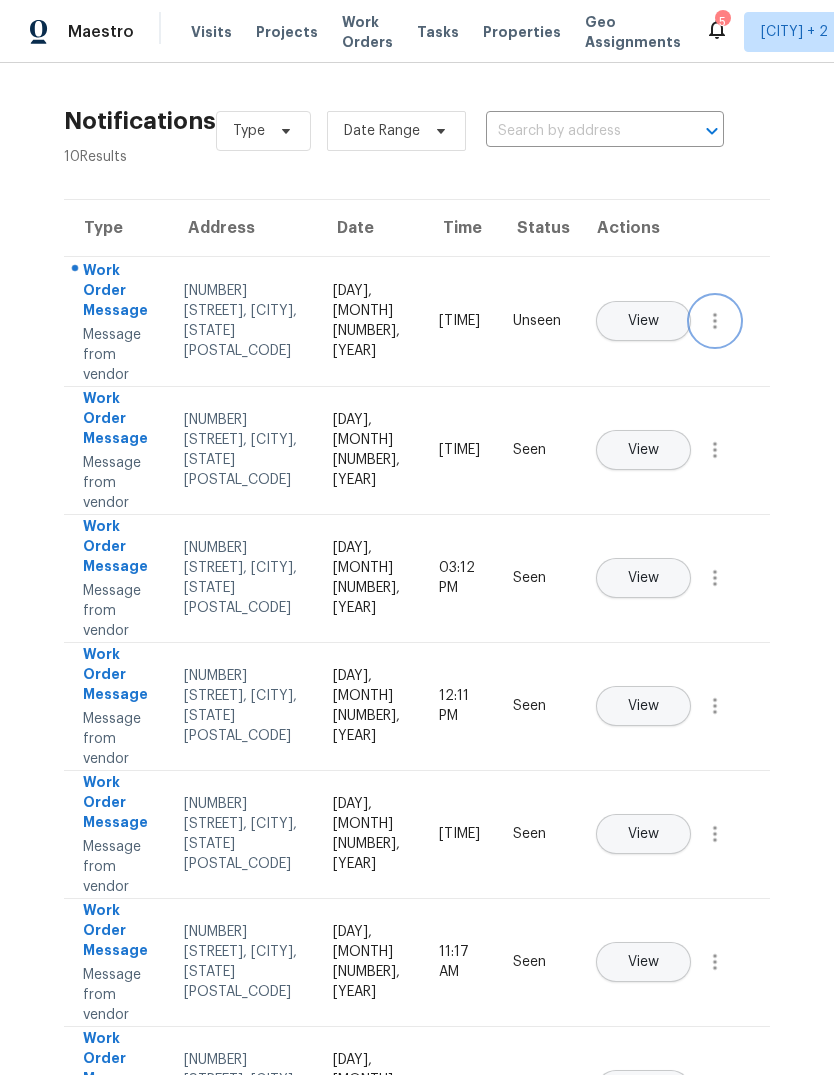 click 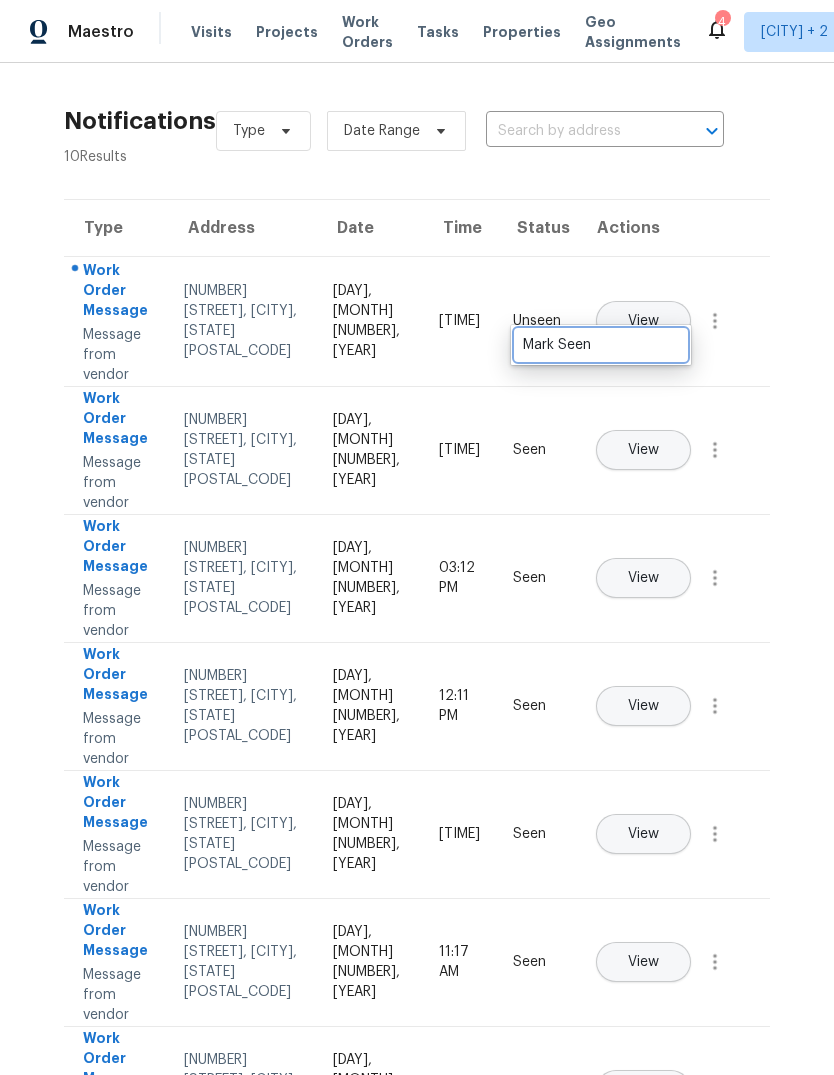 click on "Mark Seen" at bounding box center [601, 345] 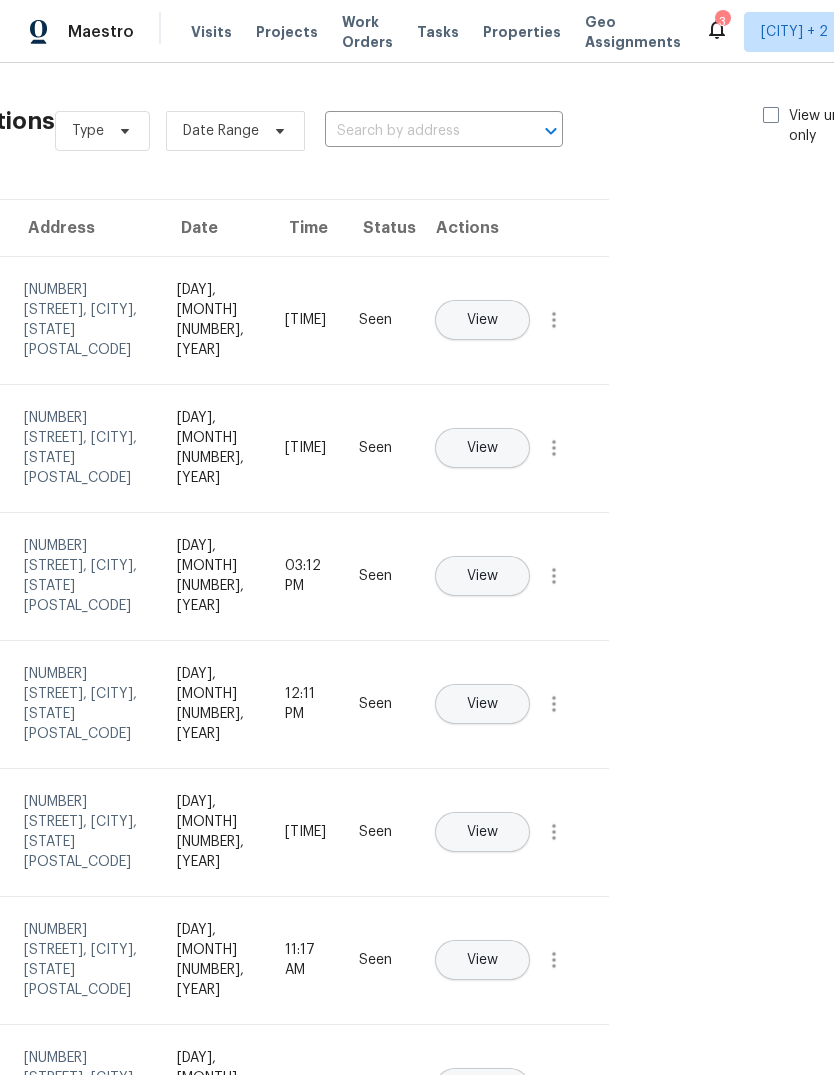 scroll, scrollTop: -1, scrollLeft: 179, axis: both 